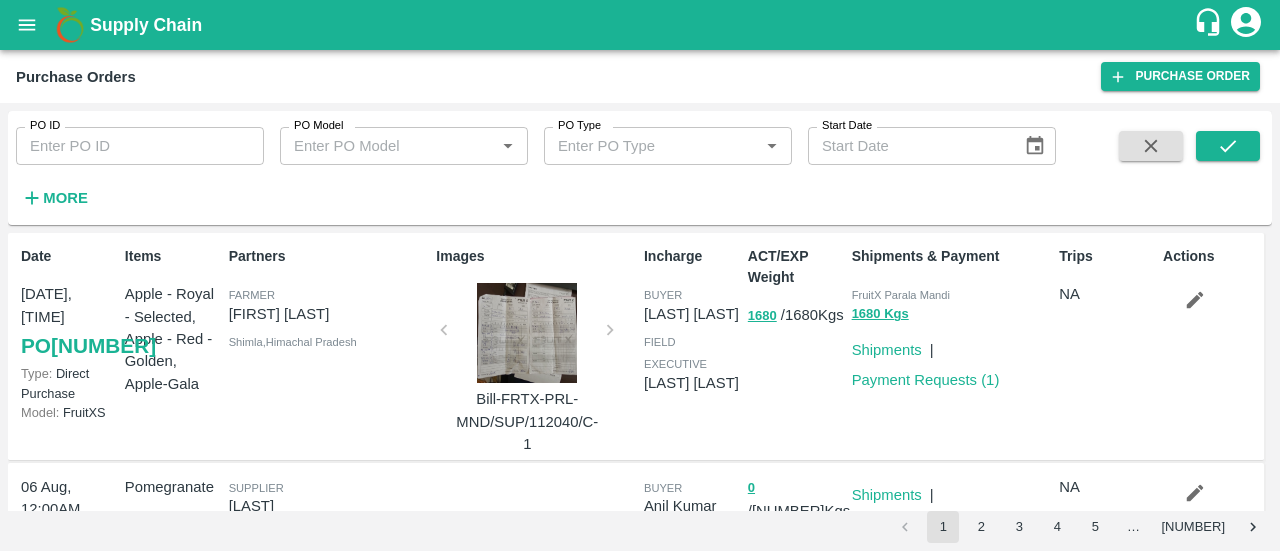 scroll, scrollTop: 0, scrollLeft: 0, axis: both 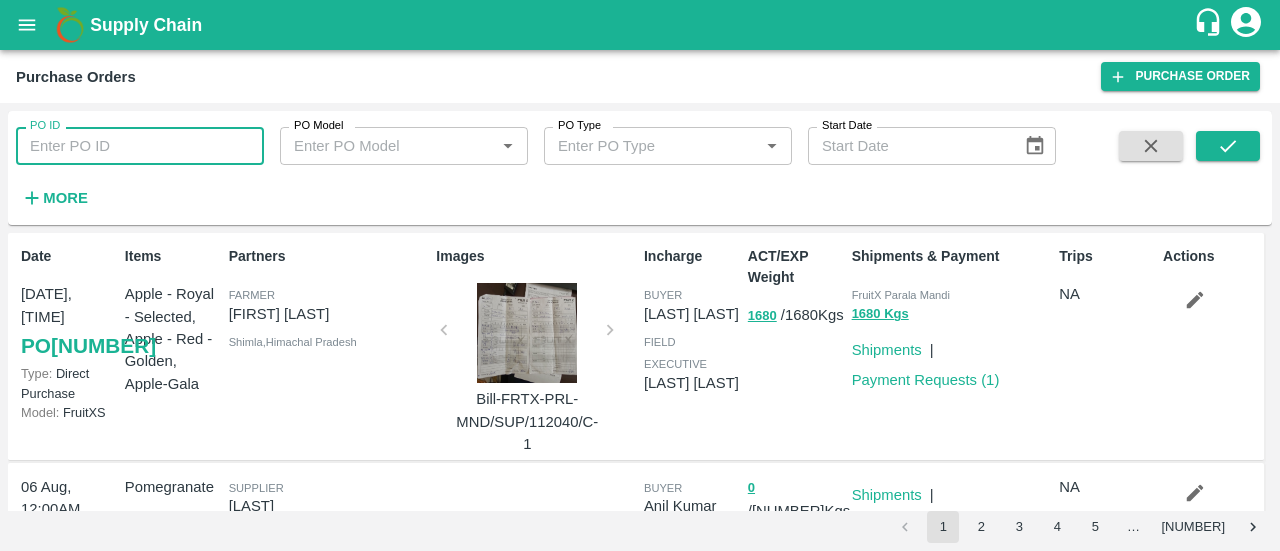click on "PO ID" at bounding box center (140, 146) 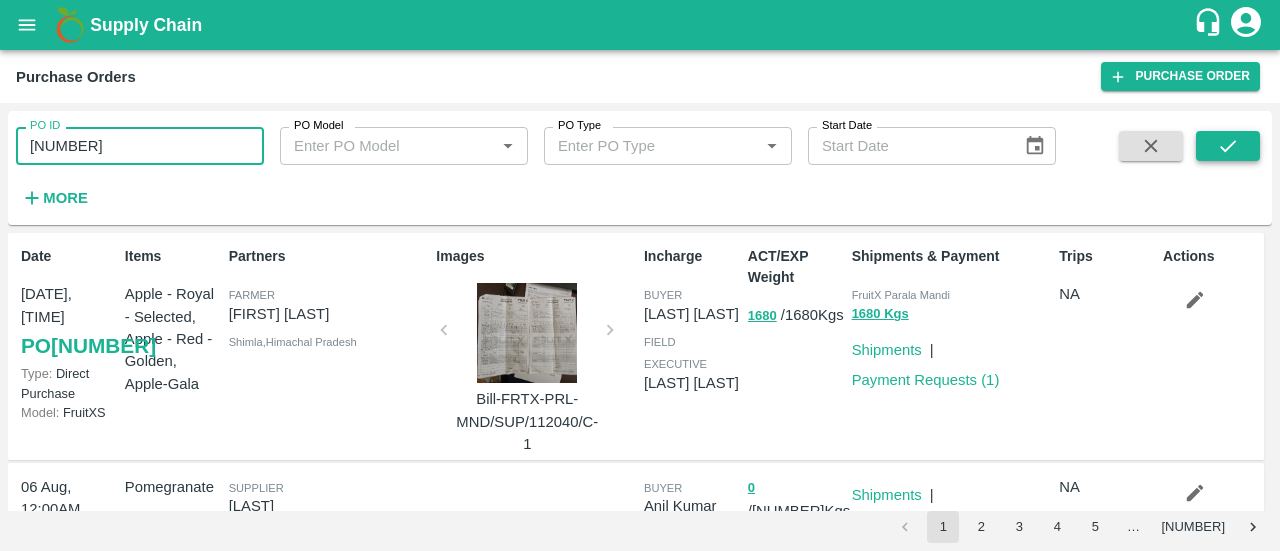type on "146481" 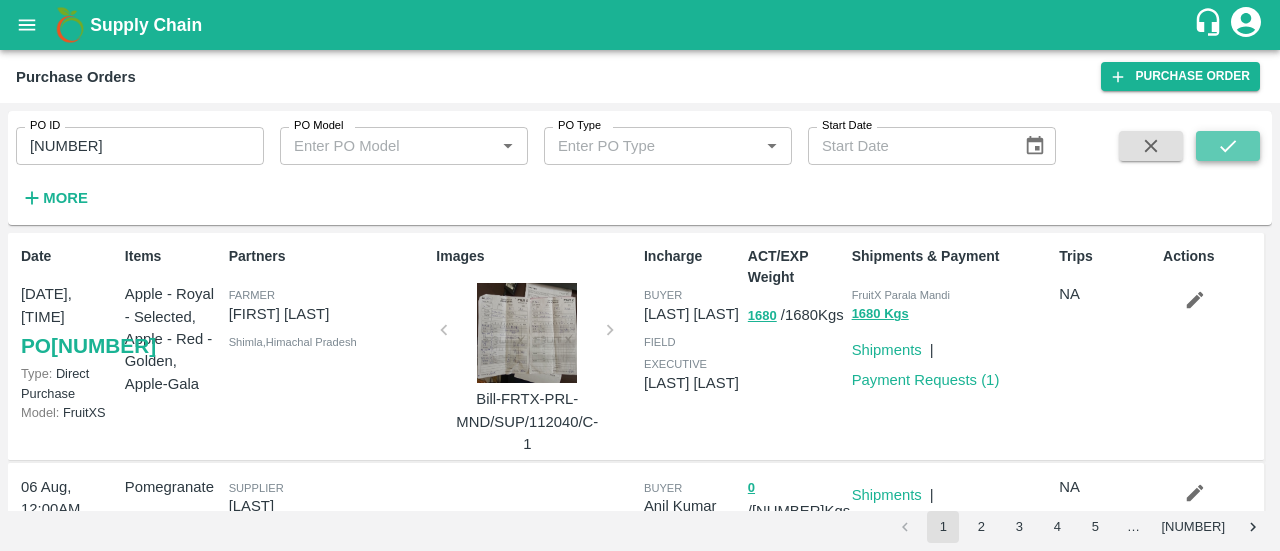 click 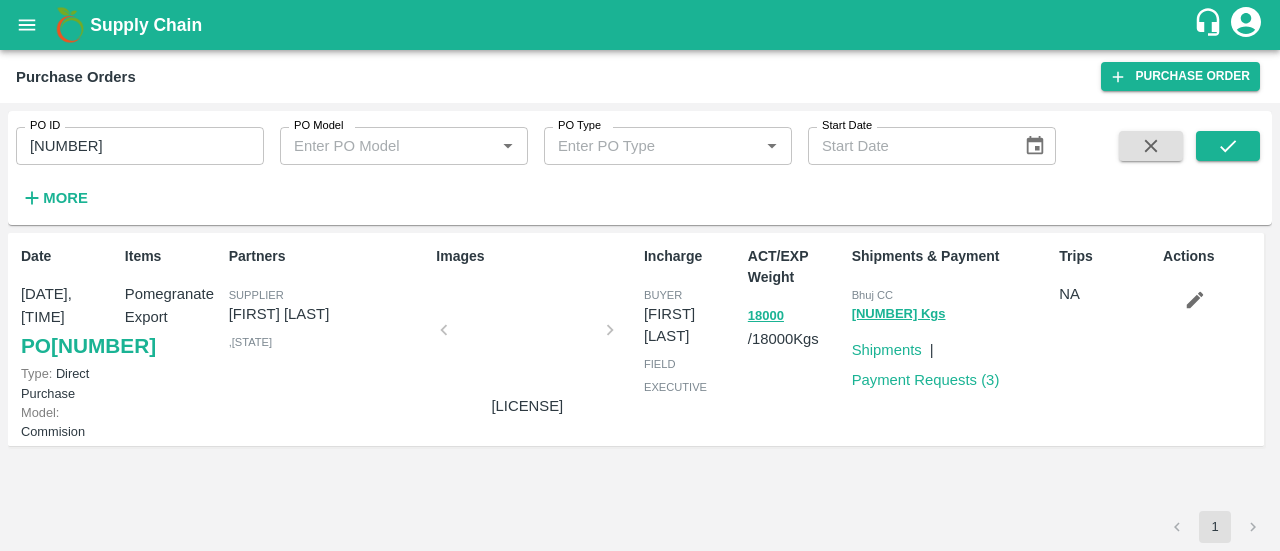 click on "Payment Requests ( 3 )" at bounding box center (926, 380) 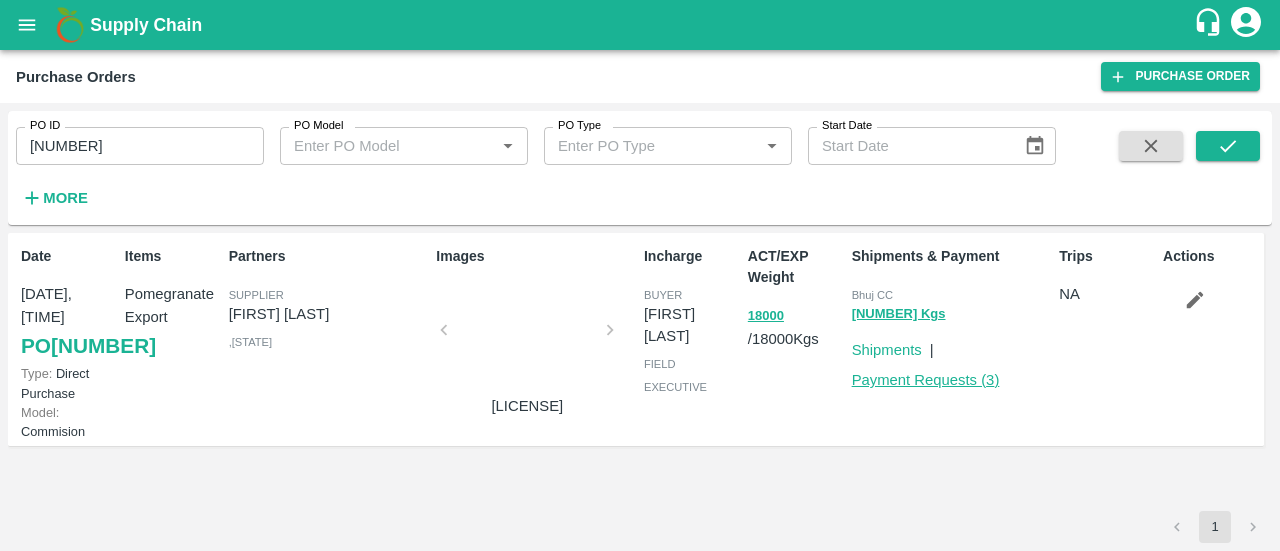 click on "Payment Requests ( 3 )" at bounding box center (926, 380) 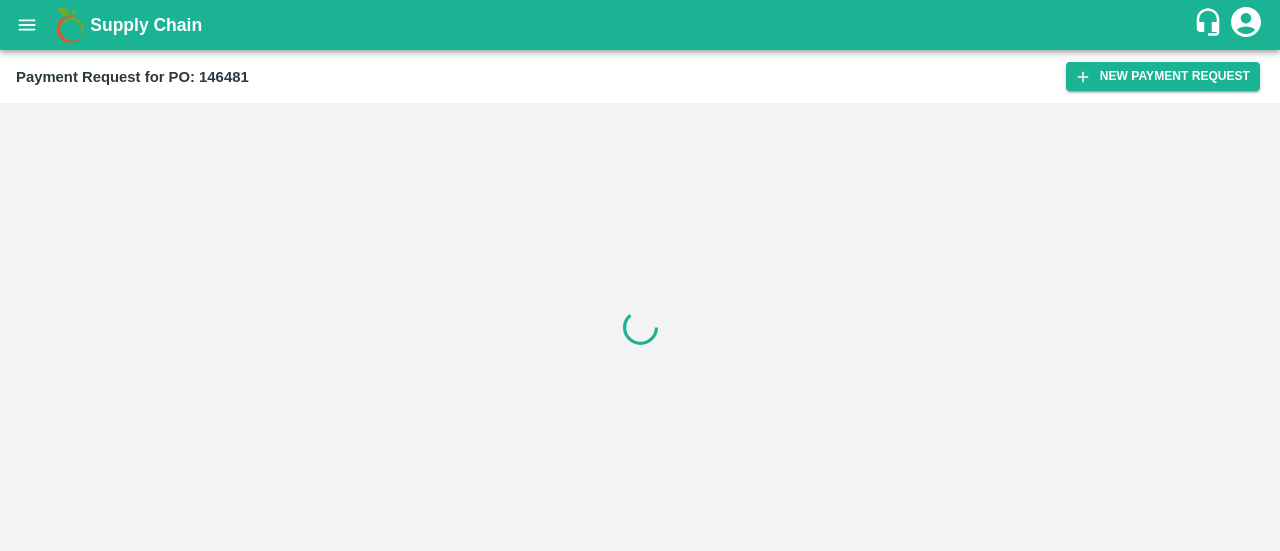 scroll, scrollTop: 0, scrollLeft: 0, axis: both 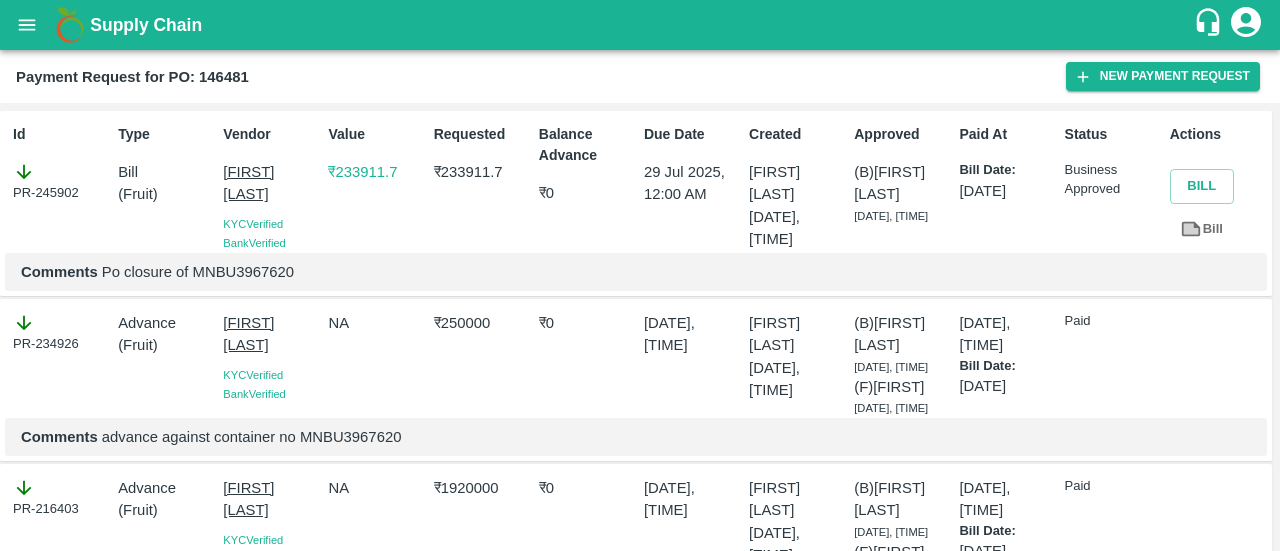 click on "Payment Request for PO: 146481 New Payment Request" at bounding box center [640, 76] 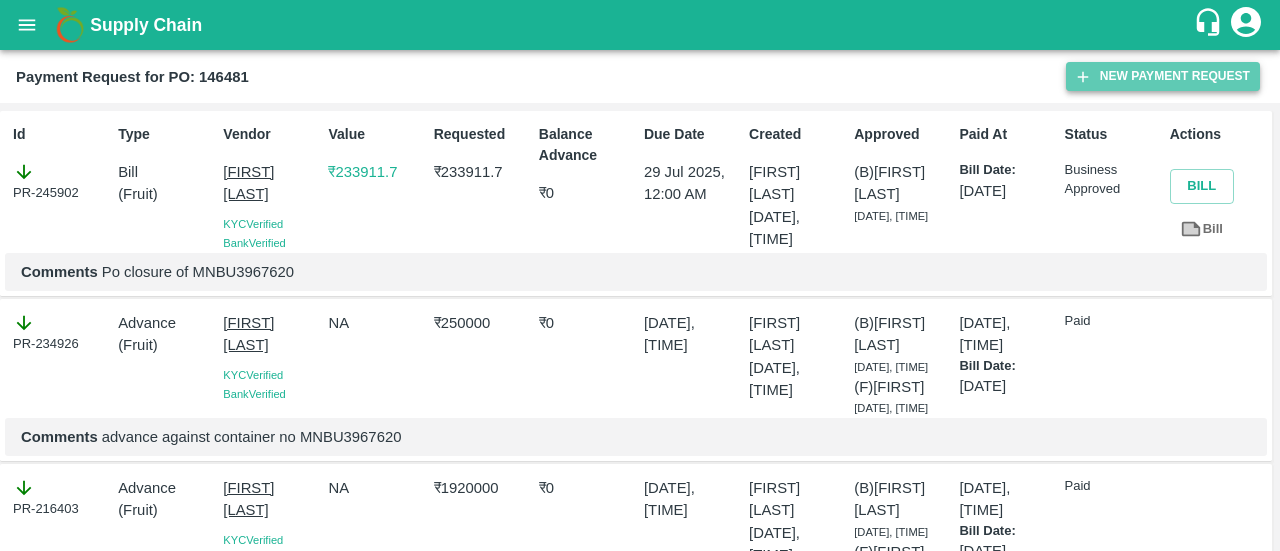 click on "New Payment Request" at bounding box center (1163, 76) 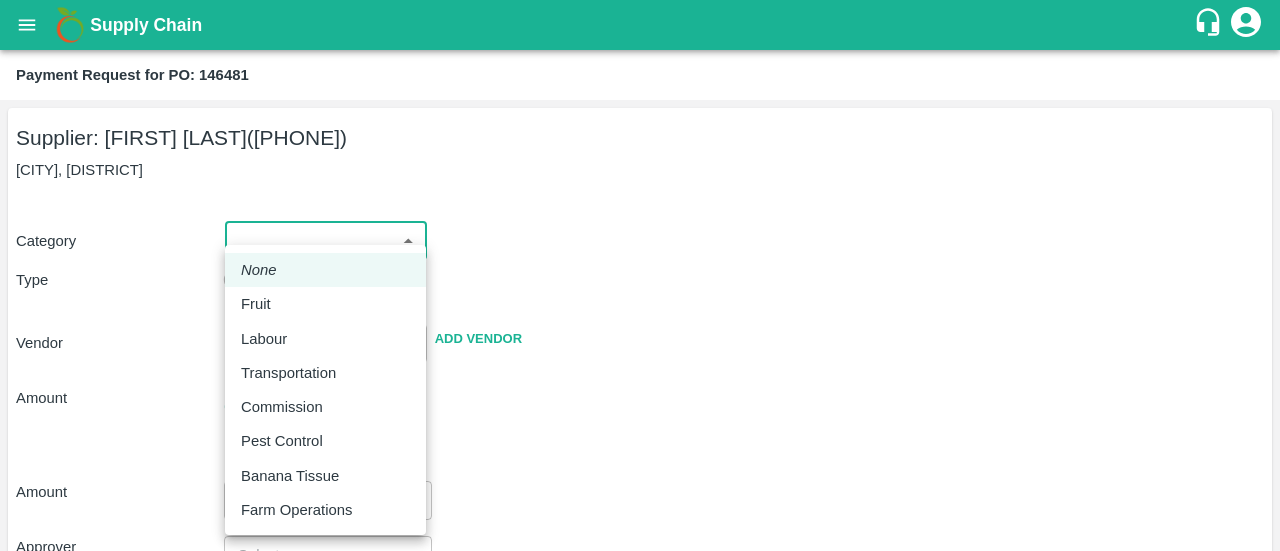 click on "Supply Chain Payment Request for PO: 146481 Supplier:    Dinesh jagdale  (8975504030) Bhujj, Kachchh Category ​ ​ Type Advance Bill Vendor ​ Add Vendor Amount Total value Per Kg ​ Amount ​ Approver ​ Due Date ​  Priority  Low  High Comment x ​ Attach bill Cancel Save FruitX Rohru Mandi FruitX Oddi Mandi FruitX Jeewana Mandi 23-24 Freshmax warehouse Nashik Grapes Export PH DMP Raj Agro industries PH Amrut Jadhav Logout None Fruit Labour Transportation Commission Pest Control Banana Tissue Farm Operations" at bounding box center (640, 275) 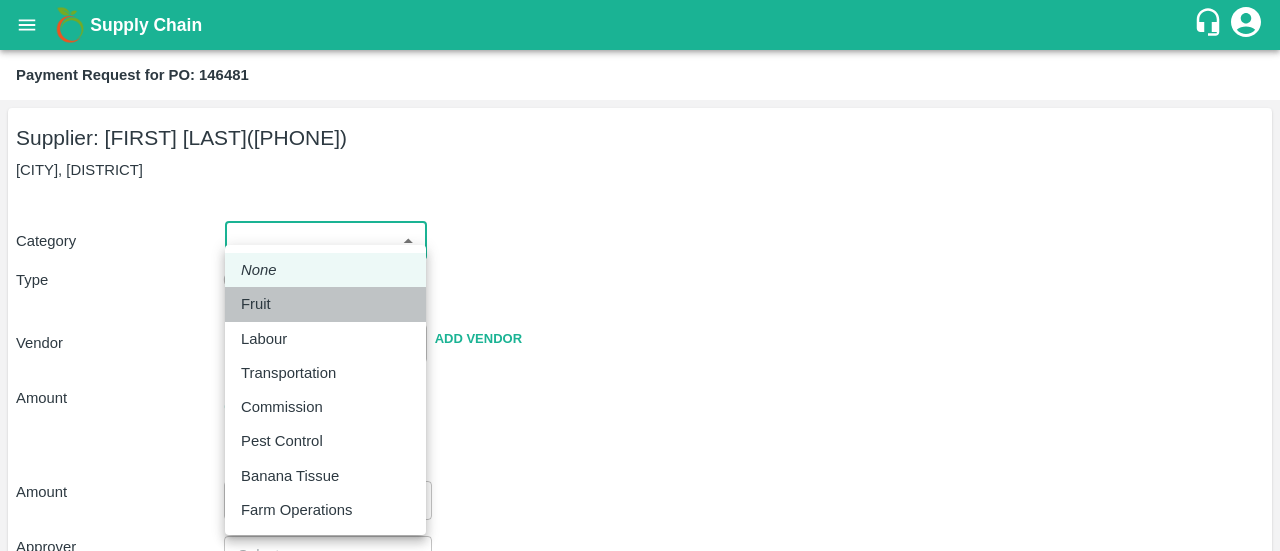 click on "Fruit" at bounding box center (261, 304) 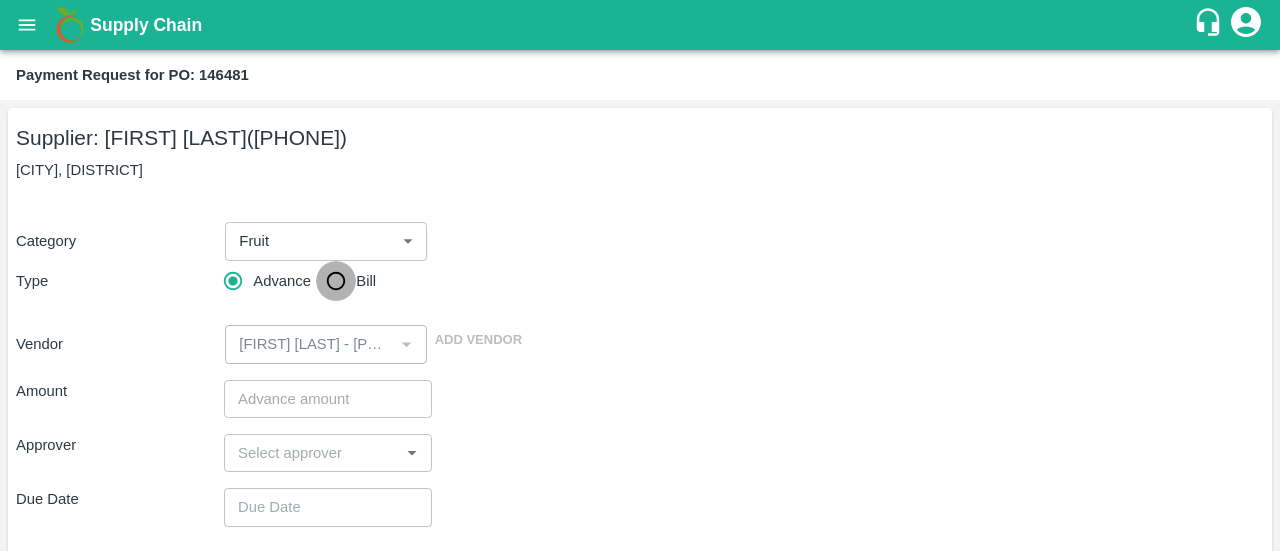 click on "Bill" at bounding box center (336, 281) 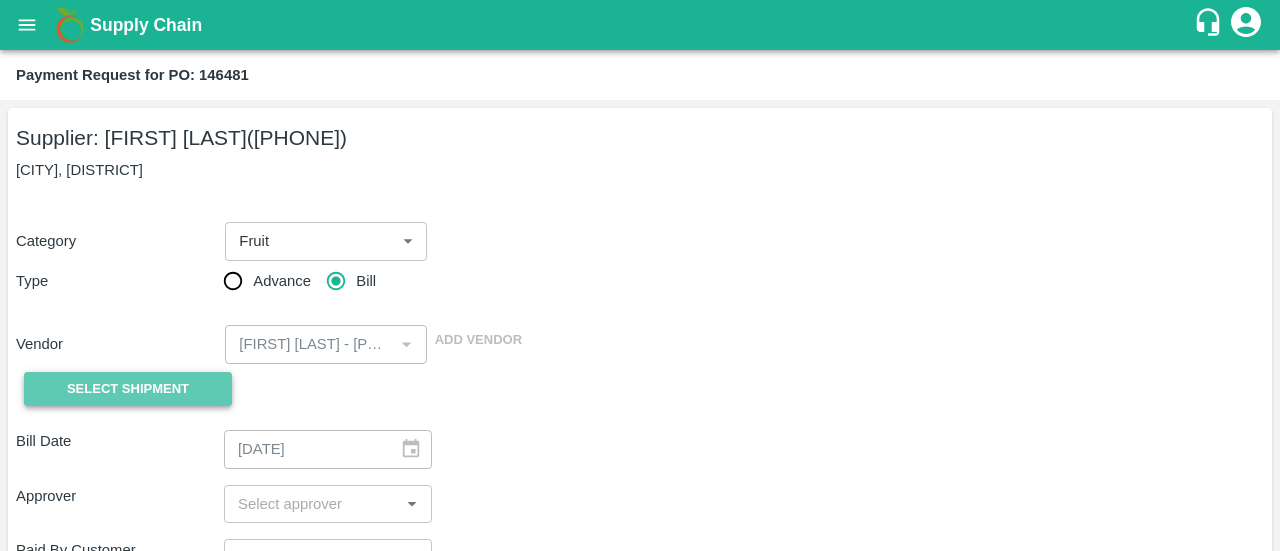 click on "Select Shipment" at bounding box center [128, 389] 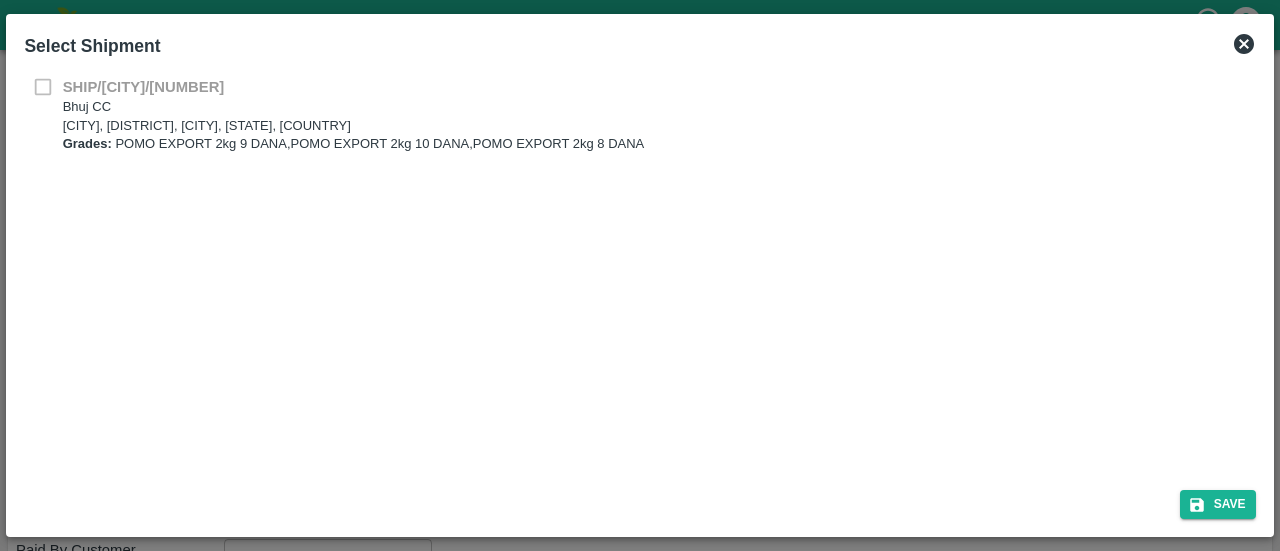 click 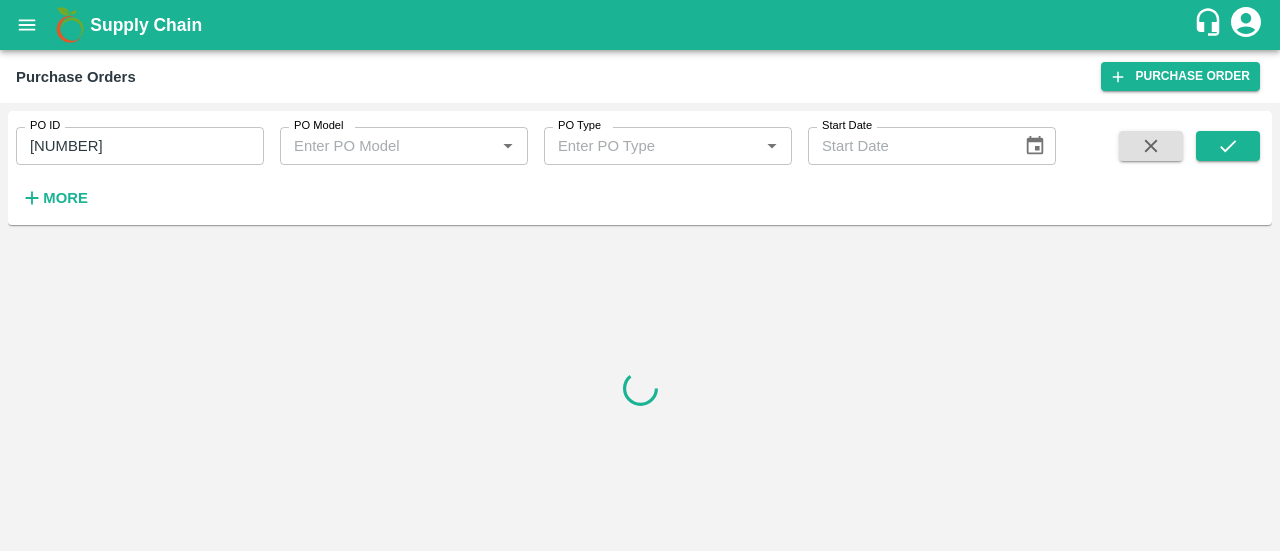 scroll, scrollTop: 0, scrollLeft: 0, axis: both 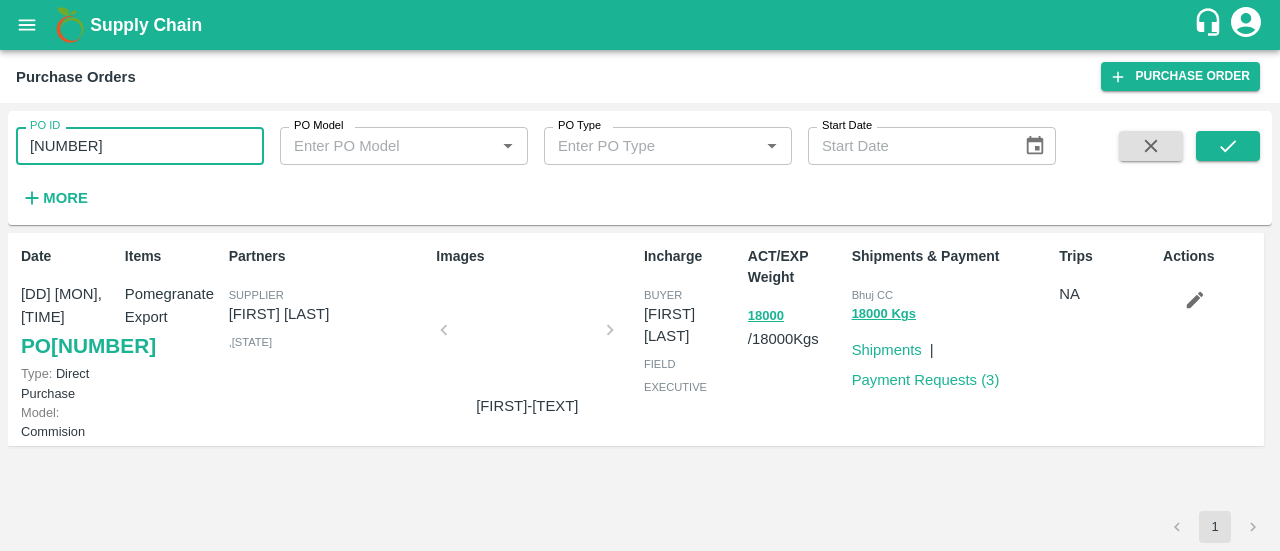 click on "146481" at bounding box center [140, 146] 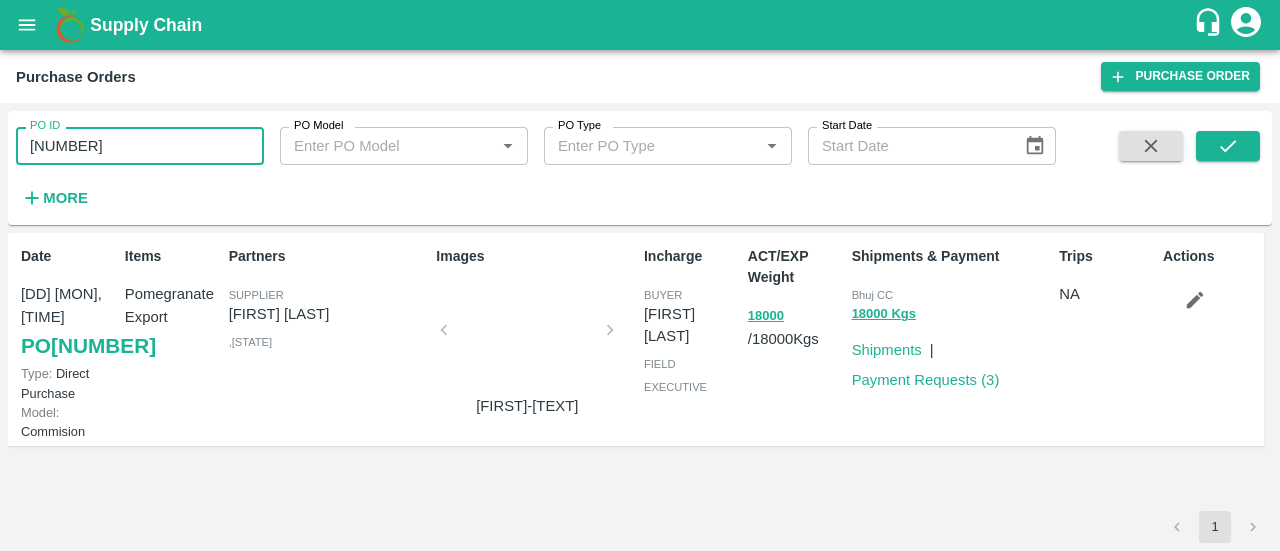 type on "143758" 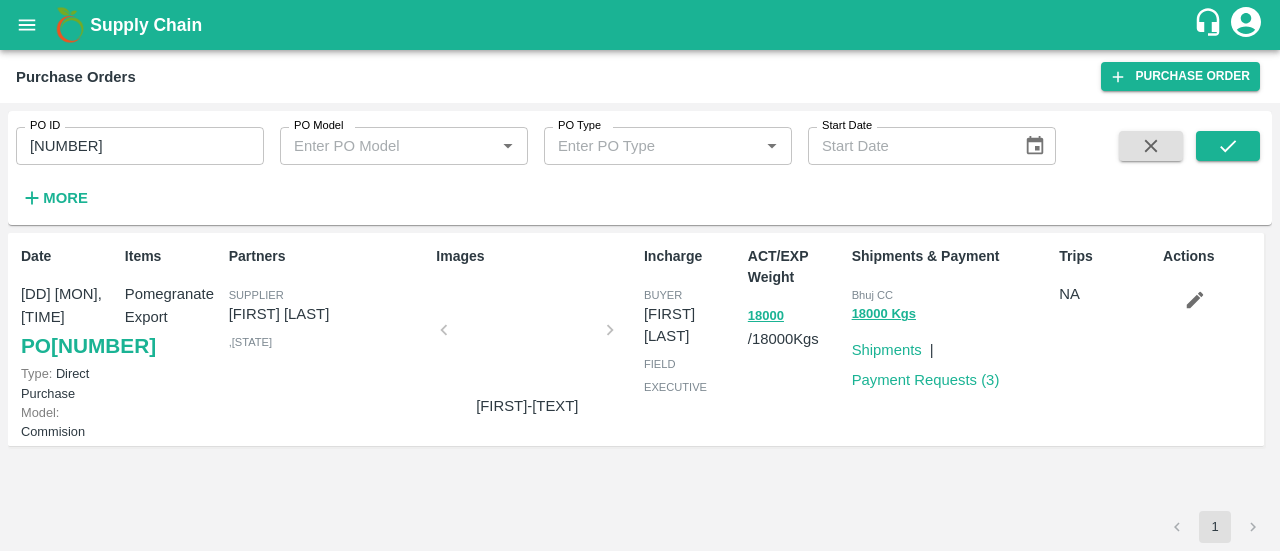 click at bounding box center [1228, 172] 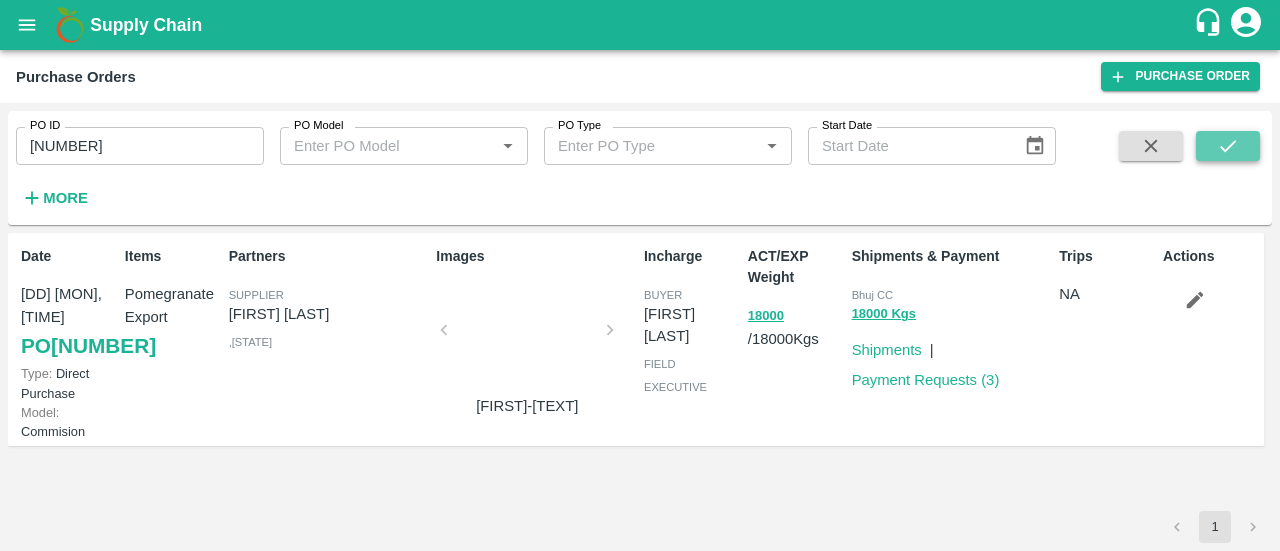 click 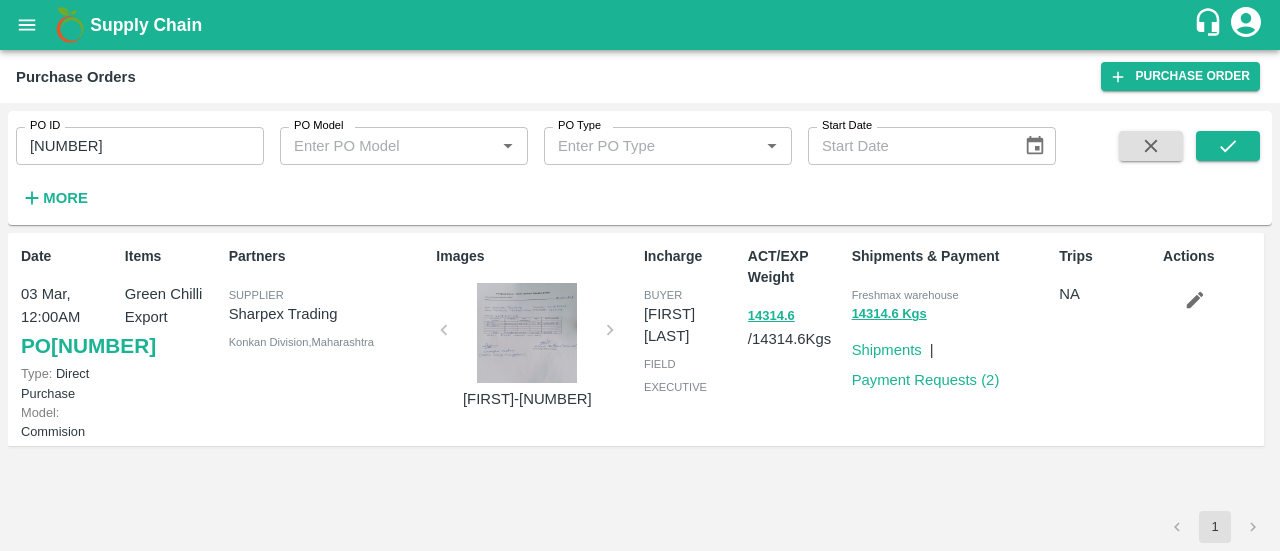 click on "Payment Requests ( 2 )" at bounding box center (926, 380) 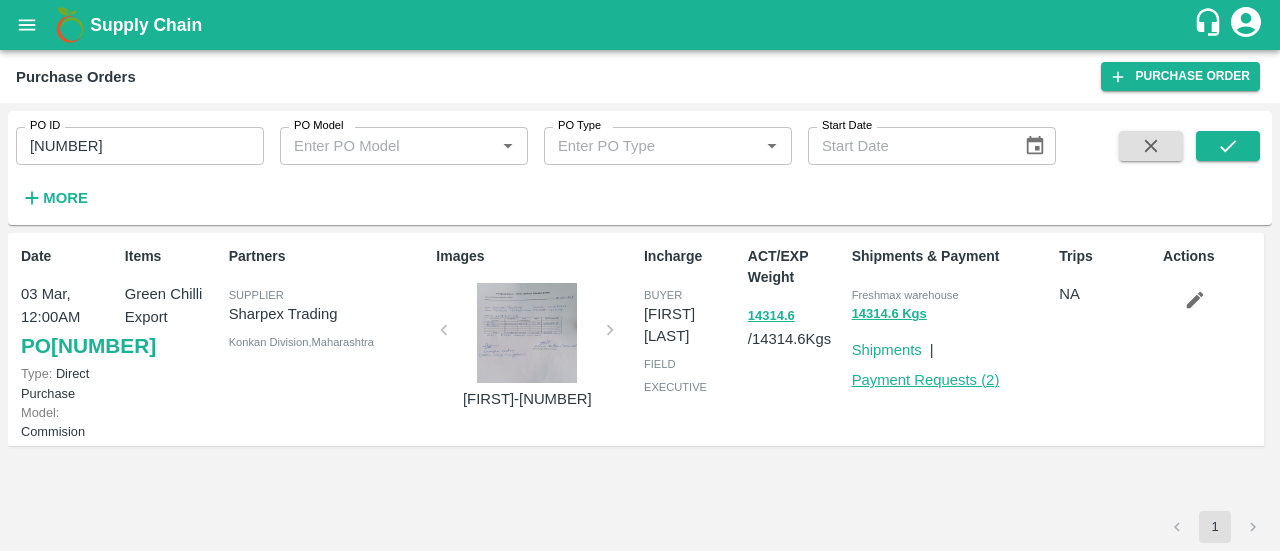 click on "Payment Requests ( 2 )" at bounding box center (926, 380) 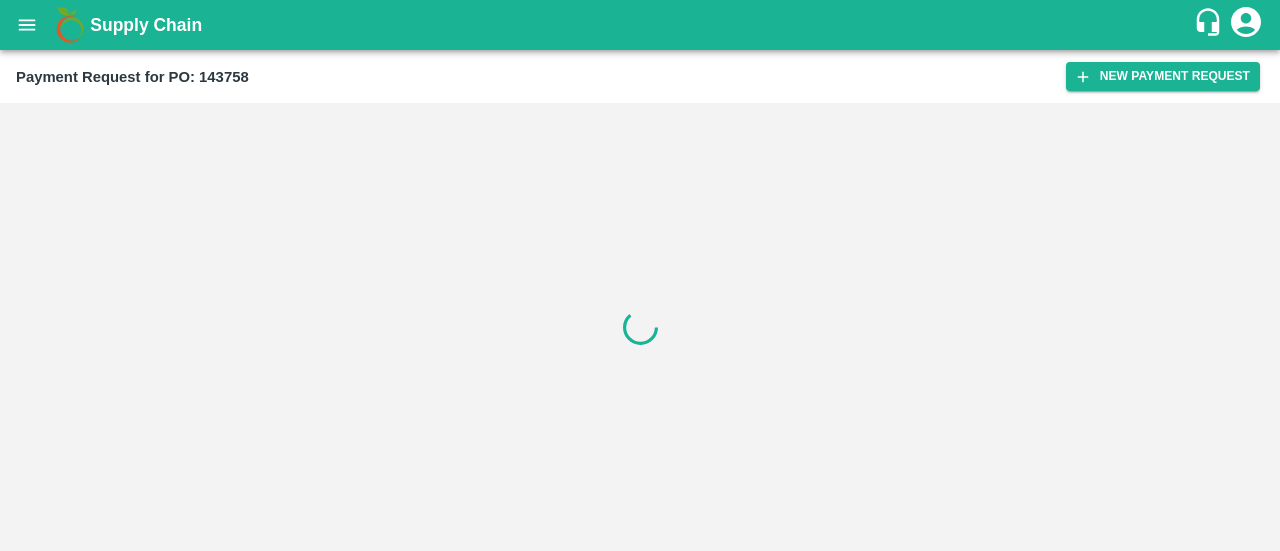 scroll, scrollTop: 0, scrollLeft: 0, axis: both 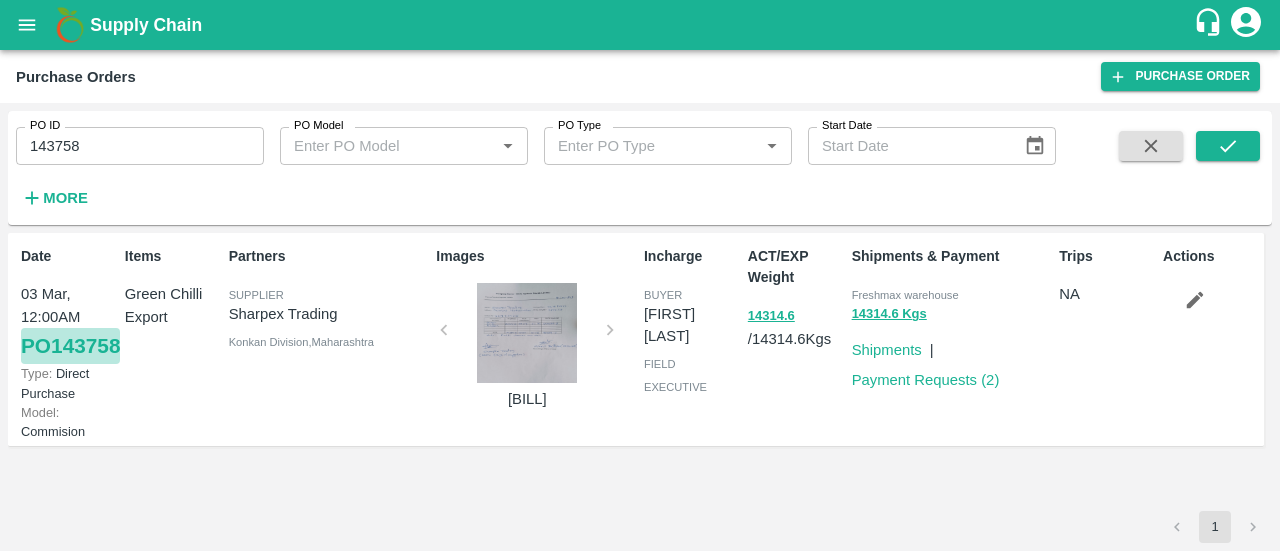 click on "PO  143758" at bounding box center [70, 346] 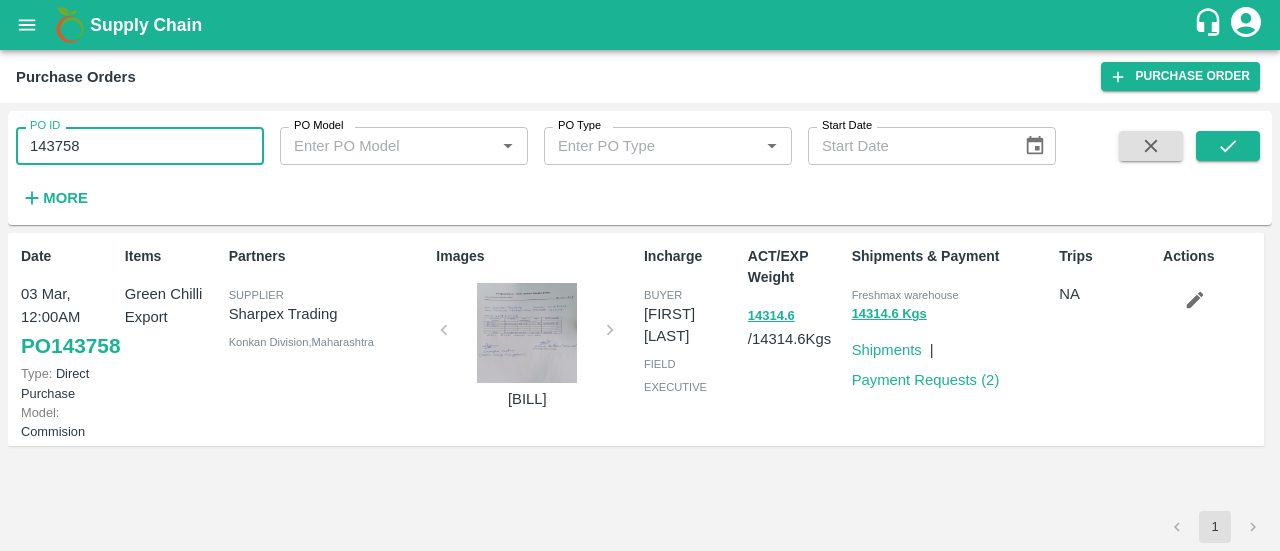 click on "143758" at bounding box center [140, 146] 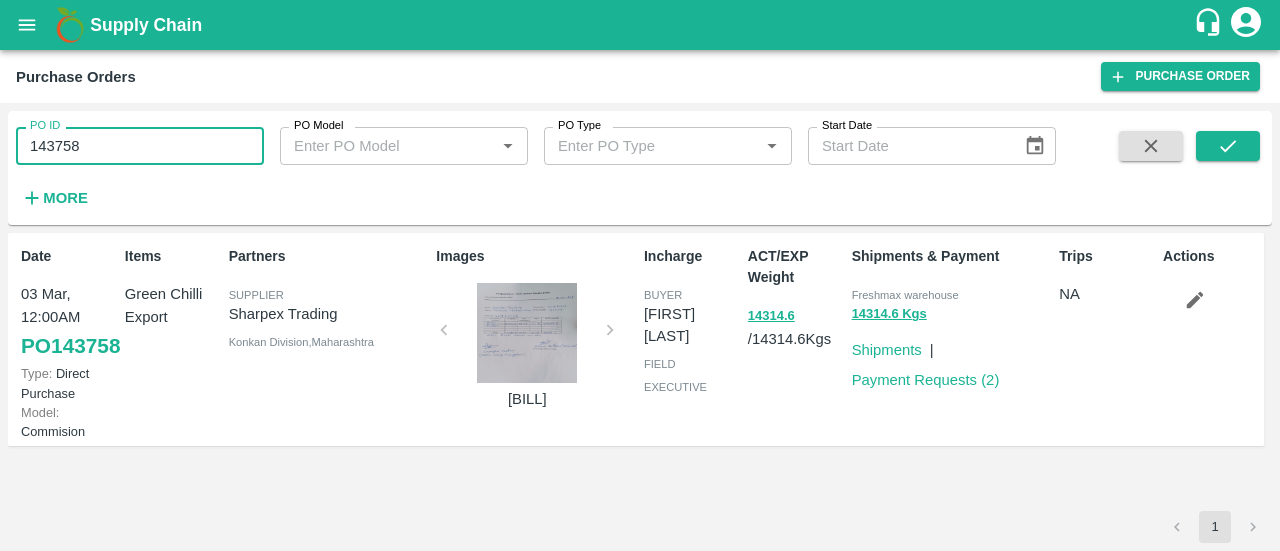 paste 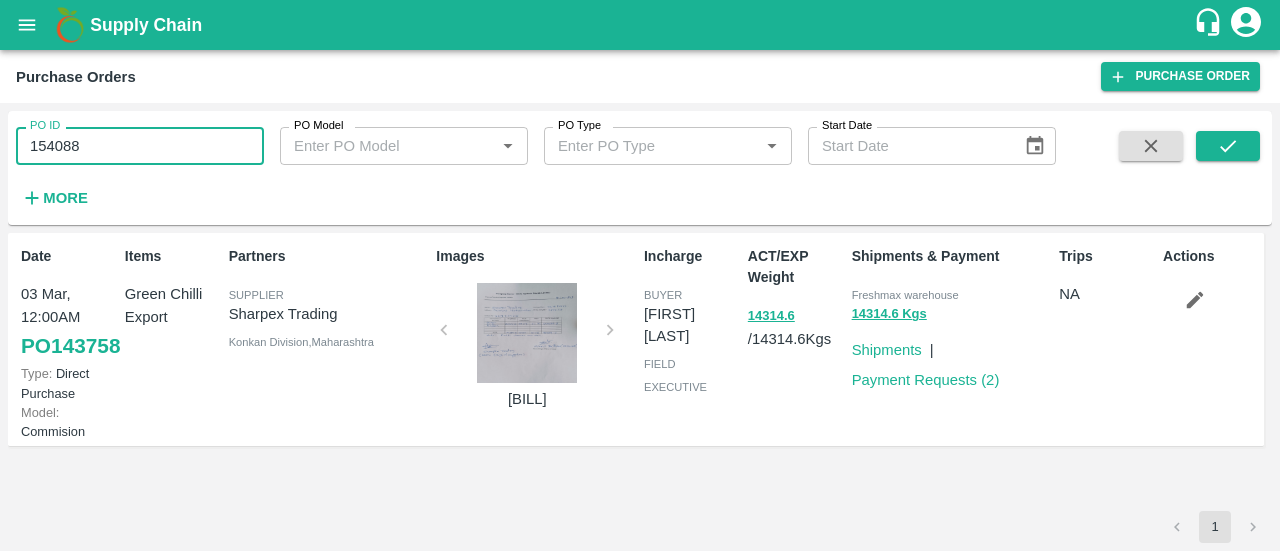 type on "154088" 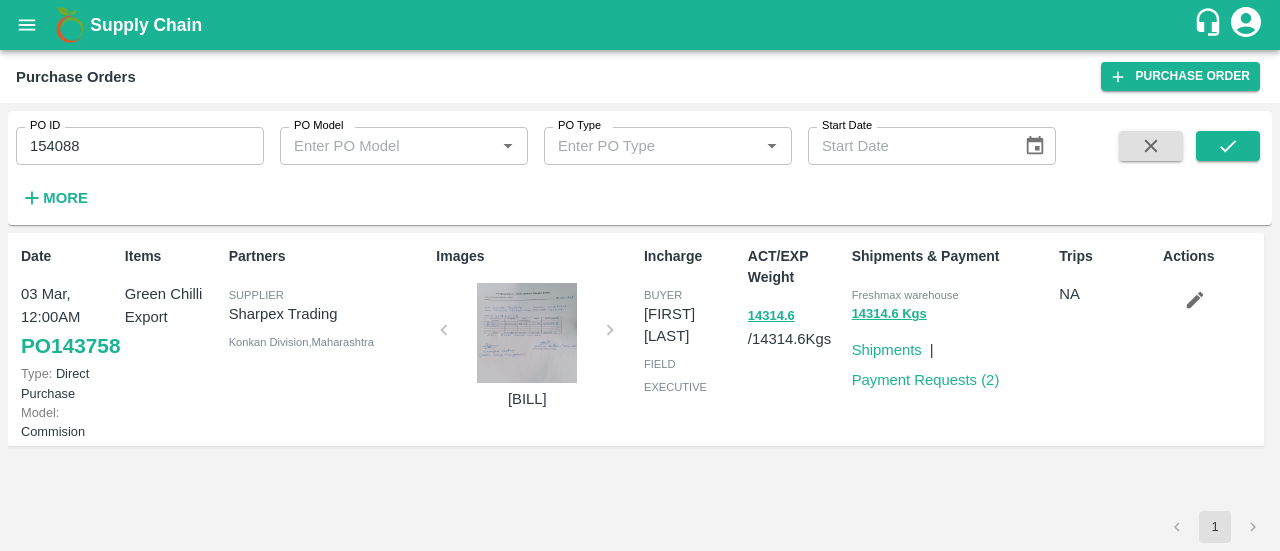 click at bounding box center (1208, 172) 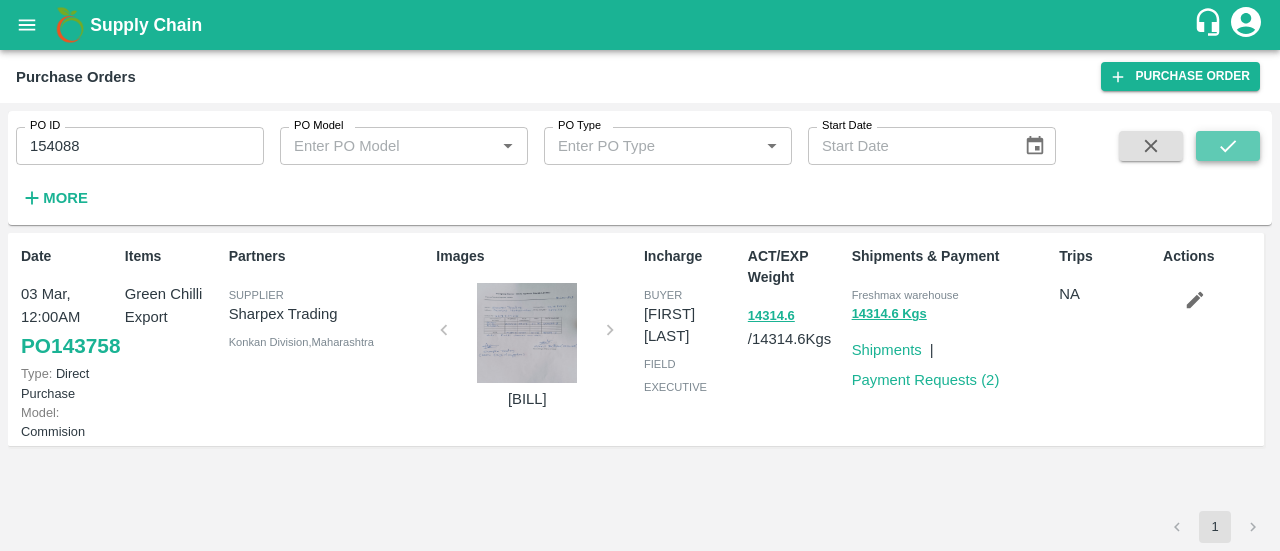 click 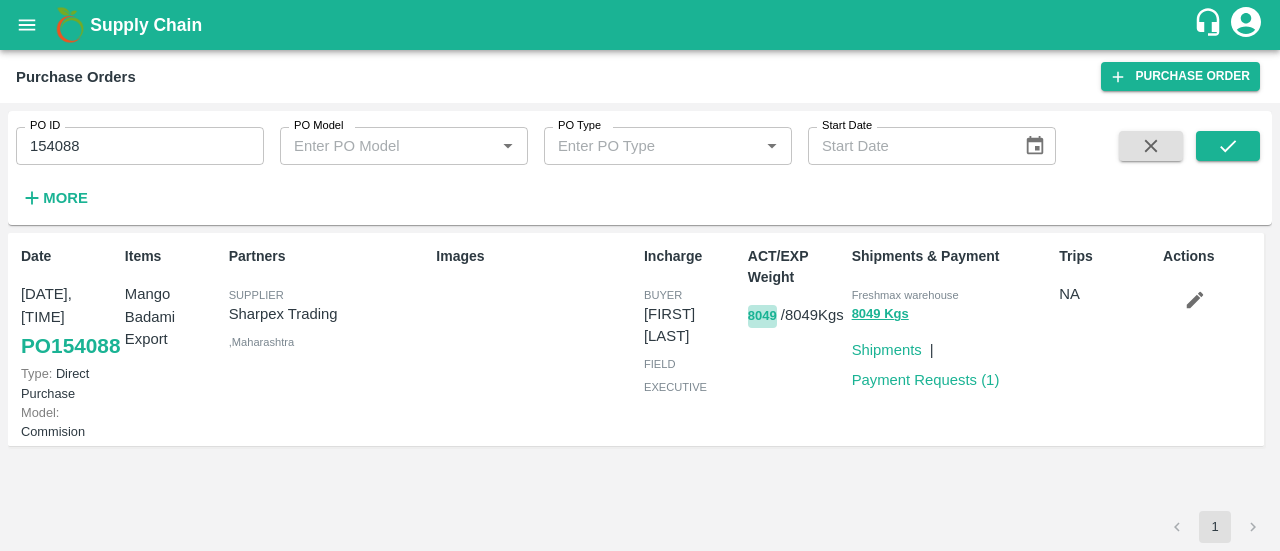 click on "8049" at bounding box center [762, 316] 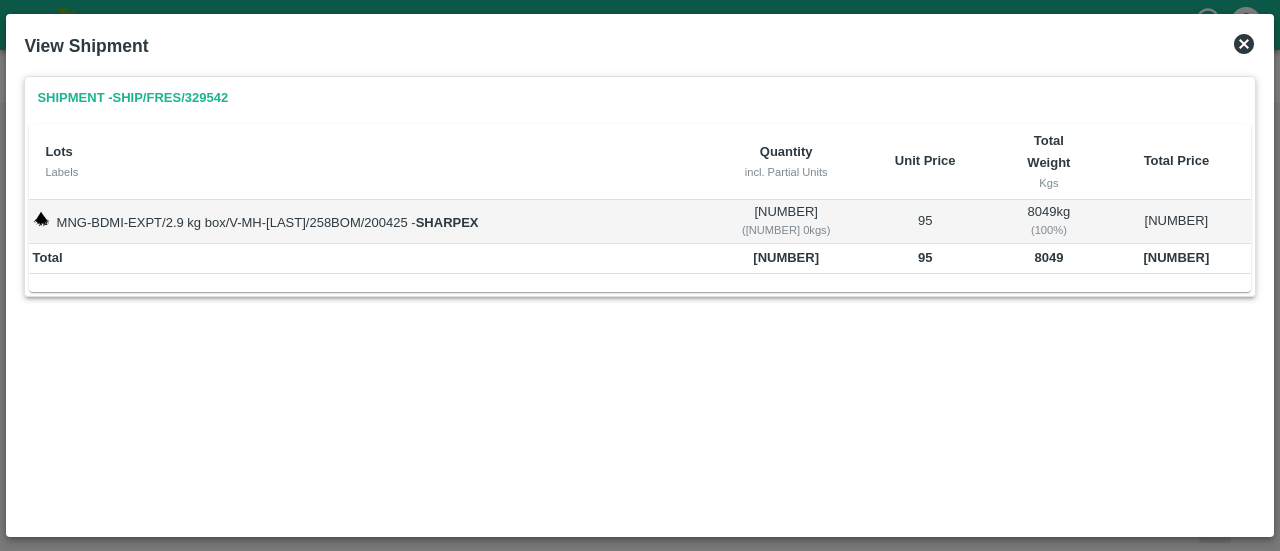 click 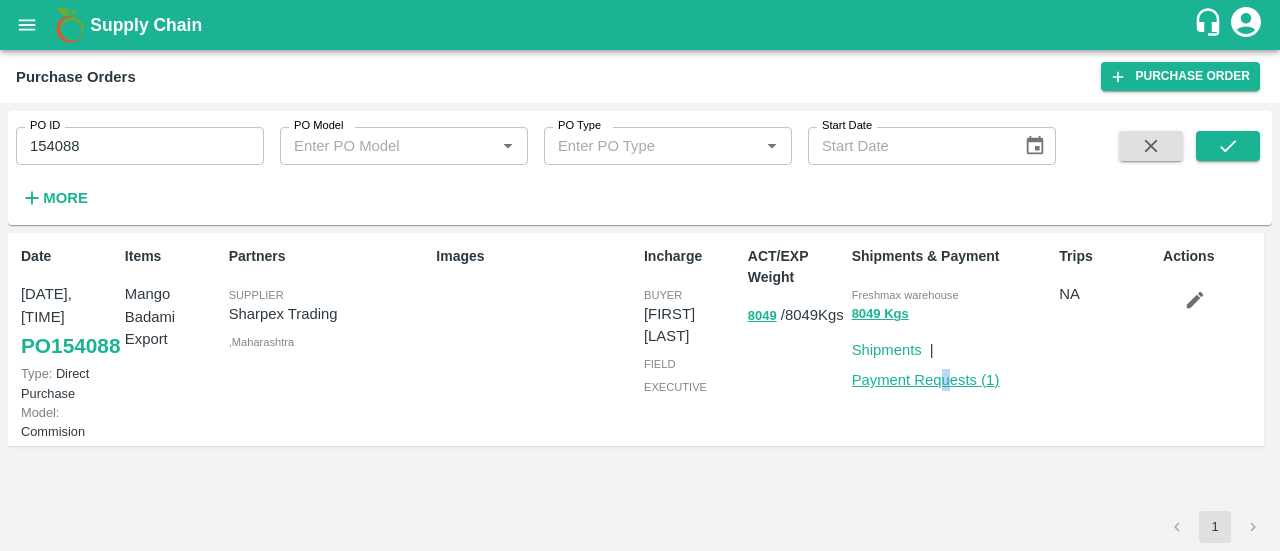 drag, startPoint x: 951, startPoint y: 390, endPoint x: 945, endPoint y: 381, distance: 10.816654 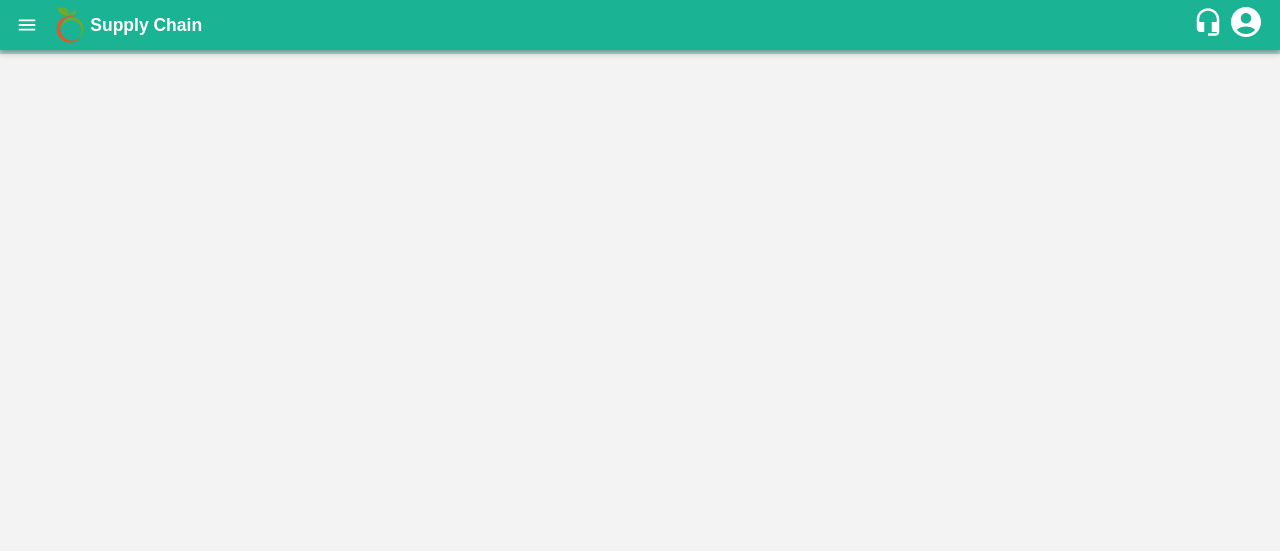 scroll, scrollTop: 0, scrollLeft: 0, axis: both 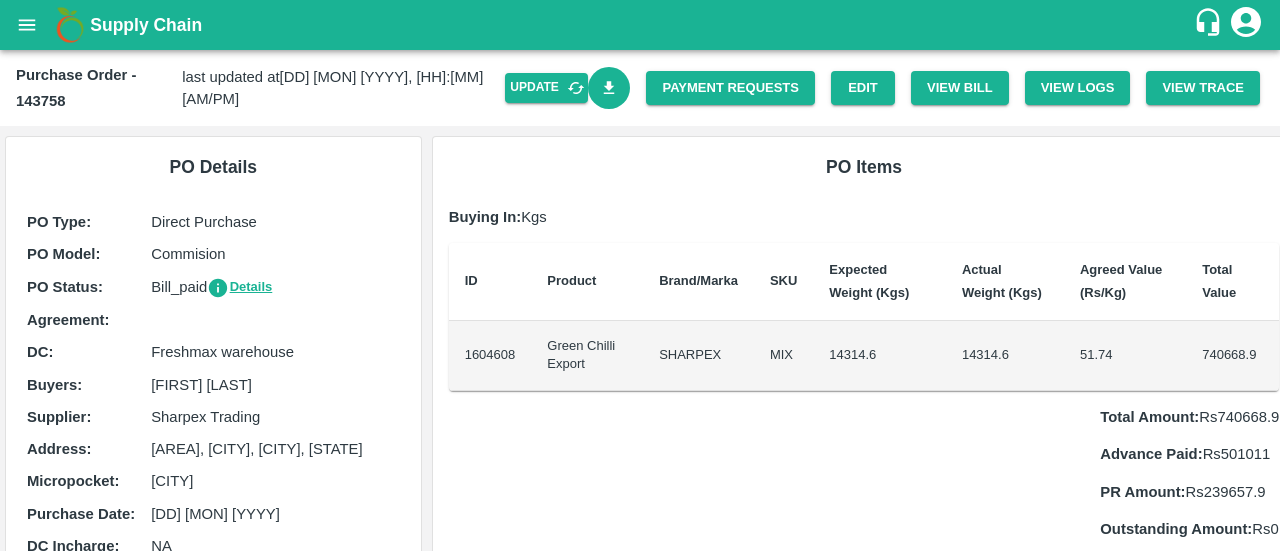 click on "Purchase Order - [NUMBER] last updated at   [DD] [MON] [YYYY], [HH]:[MM] [AM/PM]     Update Payment Requests Edit View Bill View Logs View Trace" at bounding box center (640, 88) 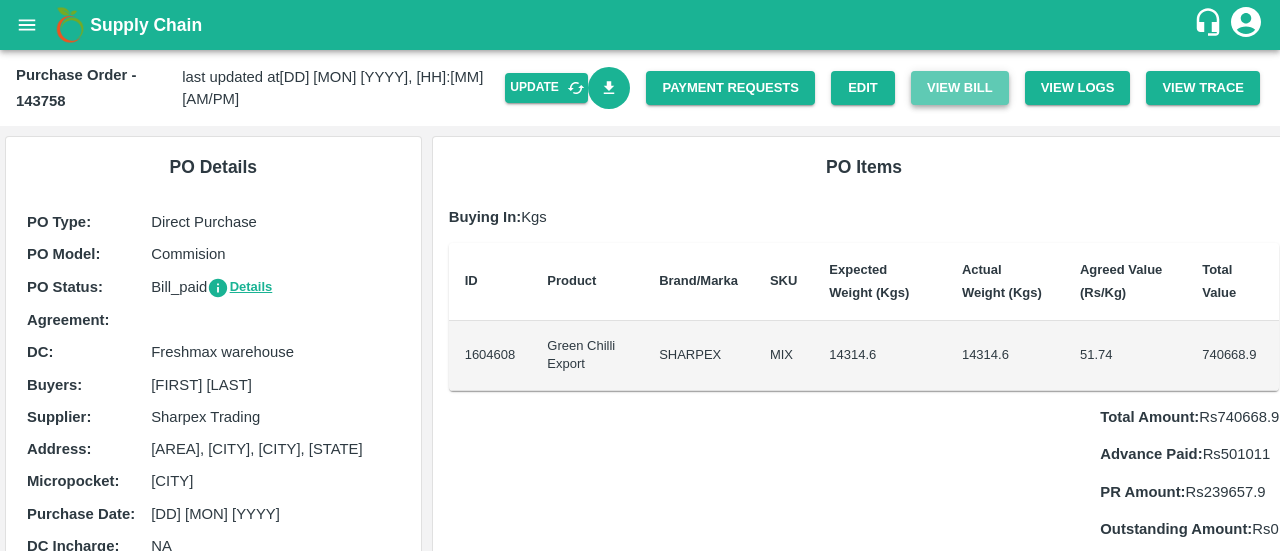 click on "View Bill" at bounding box center (960, 88) 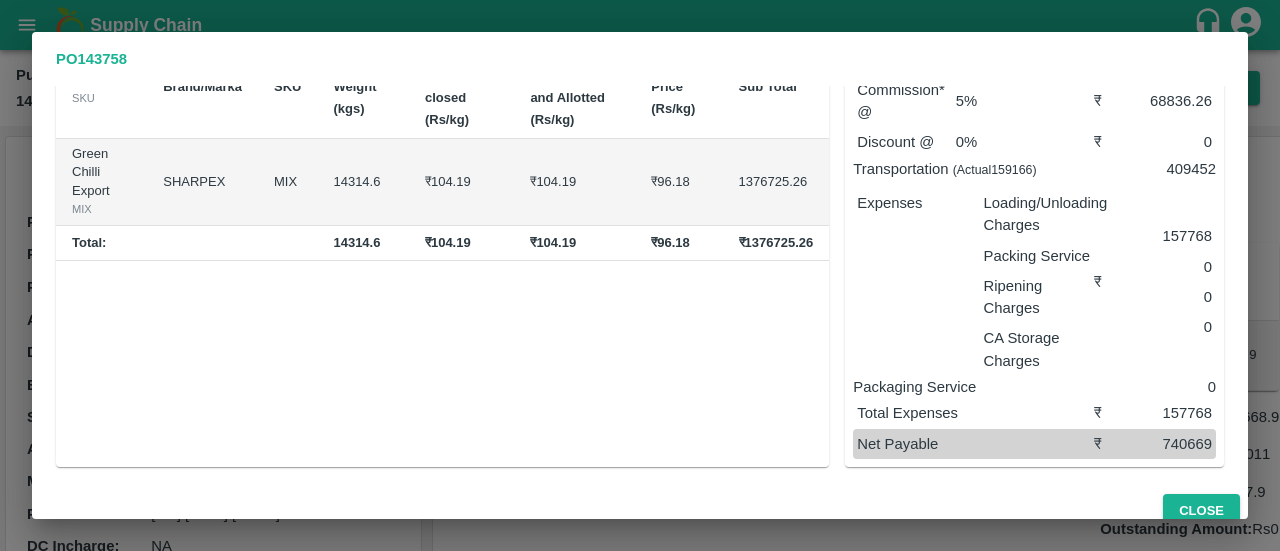 scroll, scrollTop: 112, scrollLeft: 0, axis: vertical 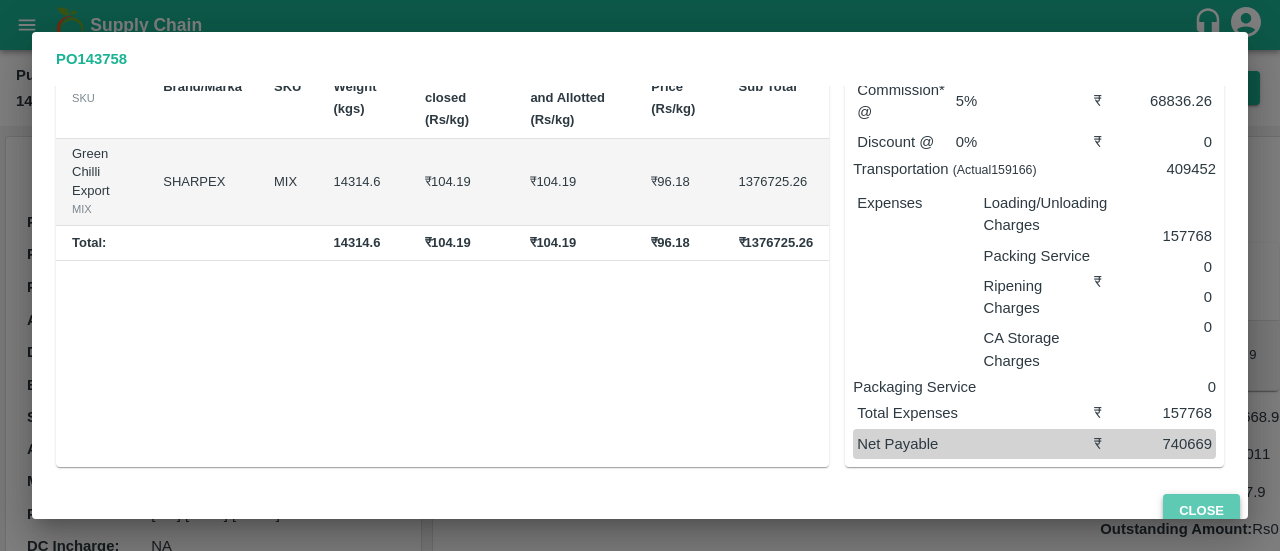 click on "Close" at bounding box center (1201, 511) 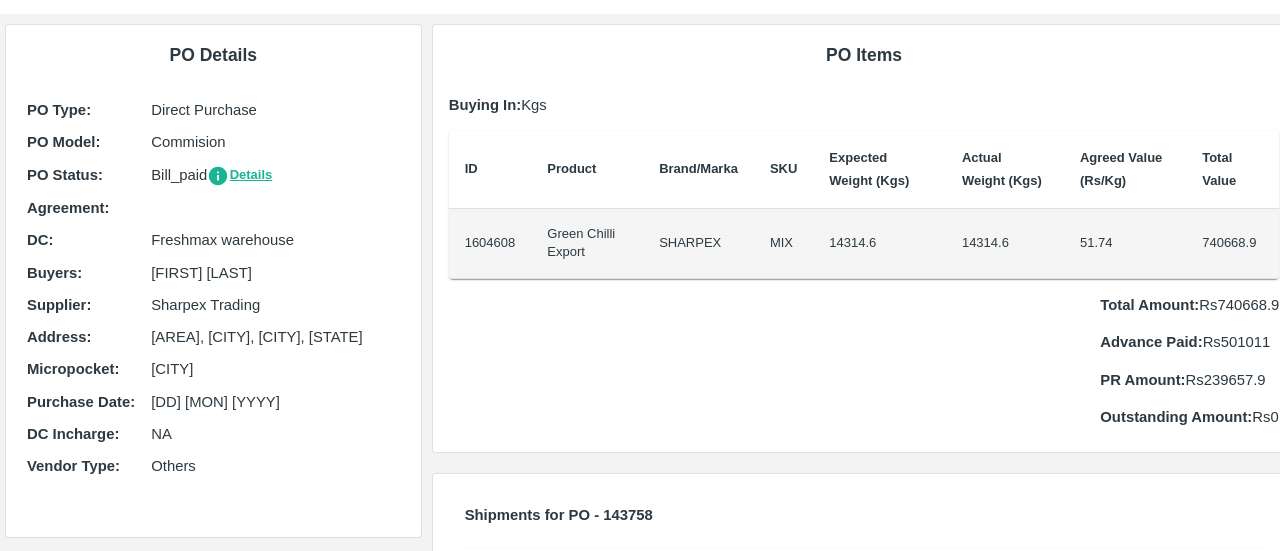 scroll, scrollTop: 112, scrollLeft: 0, axis: vertical 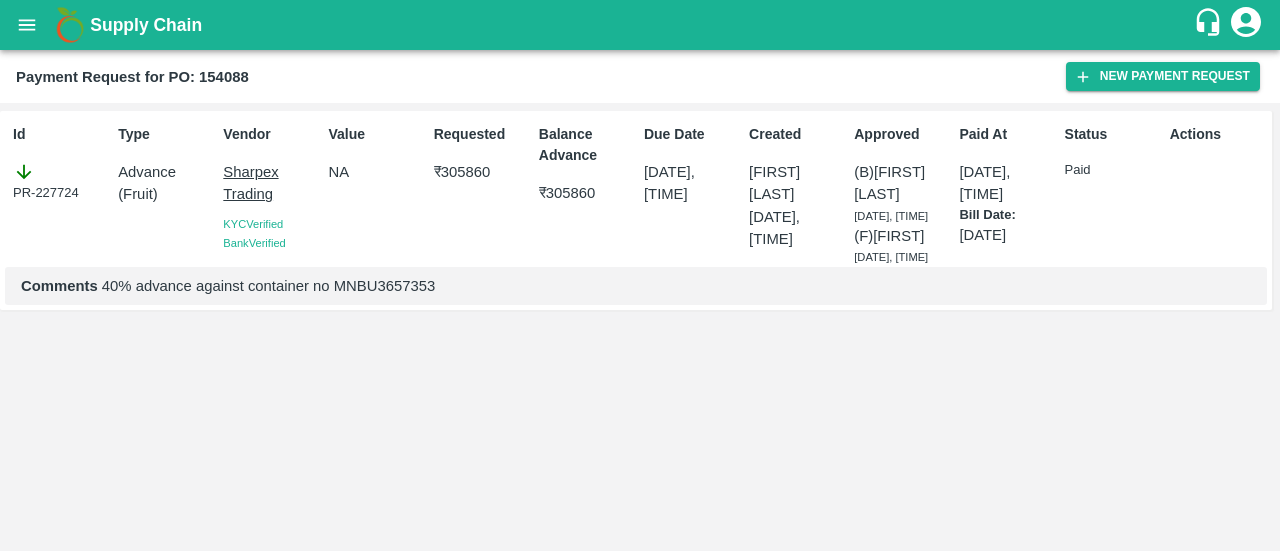 click on "Id PR-227724 Type Advance ( Fruit ) Vendor Sharpex Trading KYC  Verified Bank  Verified Value NA Requested ₹  305860 Balance Advance ₹  305860 Due Date 24 Apr 2025, 12:00 AM Created Amrut Jadhav 24 Apr 2025, 07:36 PM Approved (B)  Ayush Khandal 24 Apr 2025, 11:47 PM (F)  Yoonus 25 Apr 2025, 10:29 PM Paid At 25 Apr 2025, 10:43 PM Bill Date: 19 Apr 2025 Status Paid Actions Comments   40% advance against container no MNBU3657353" at bounding box center (640, 327) 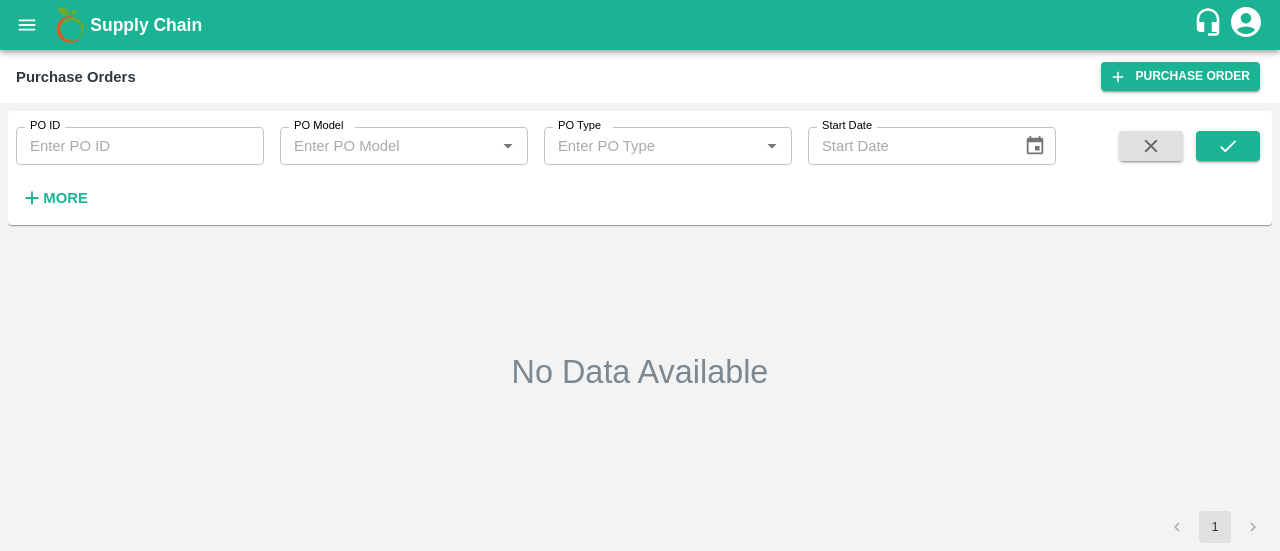 type on "154088" 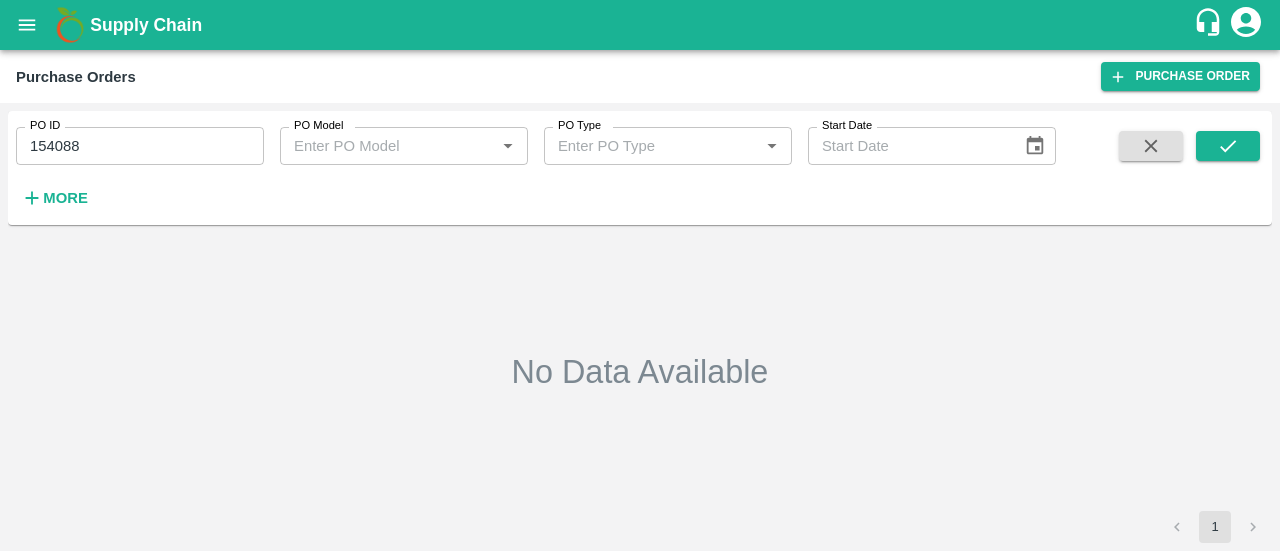 scroll, scrollTop: 0, scrollLeft: 0, axis: both 